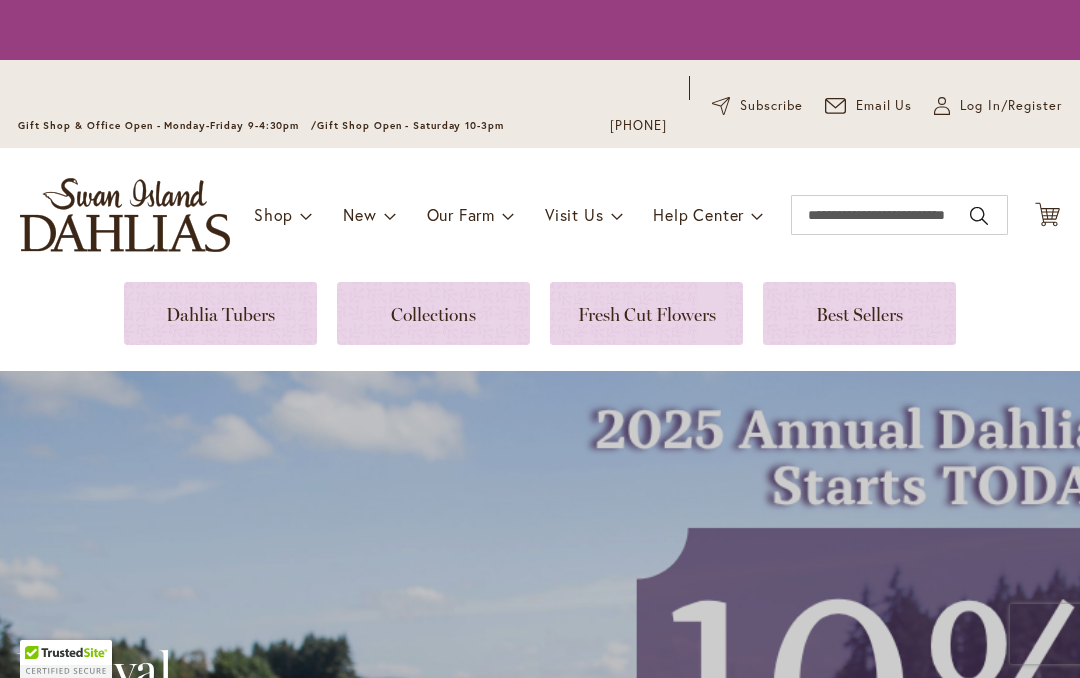 scroll, scrollTop: 0, scrollLeft: 0, axis: both 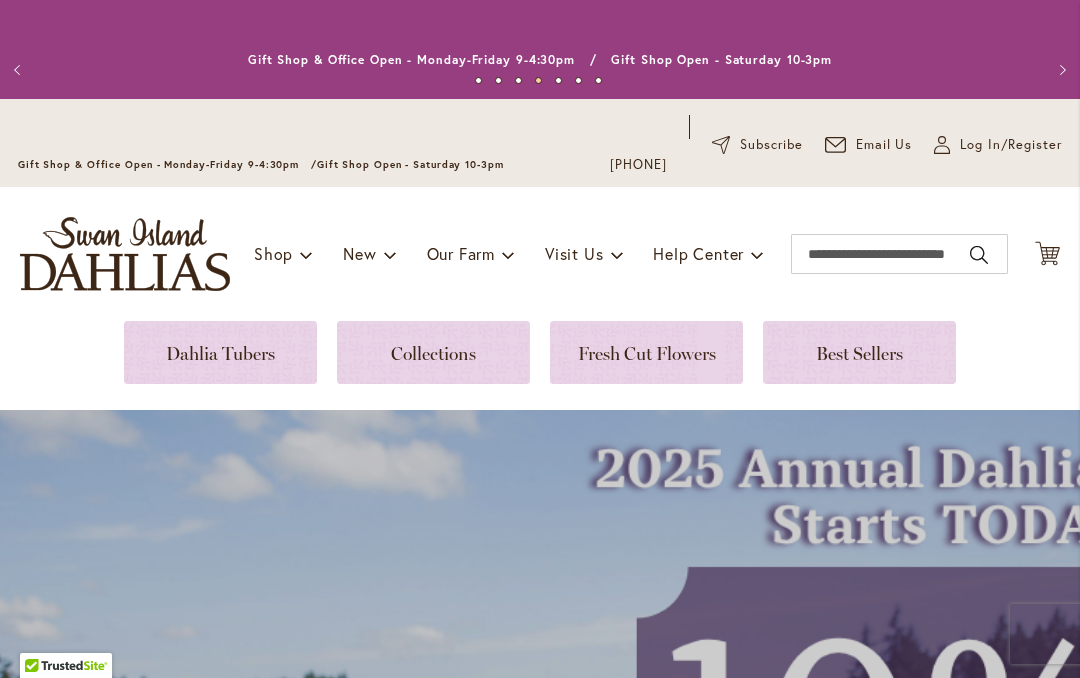 click at bounding box center (220, 352) 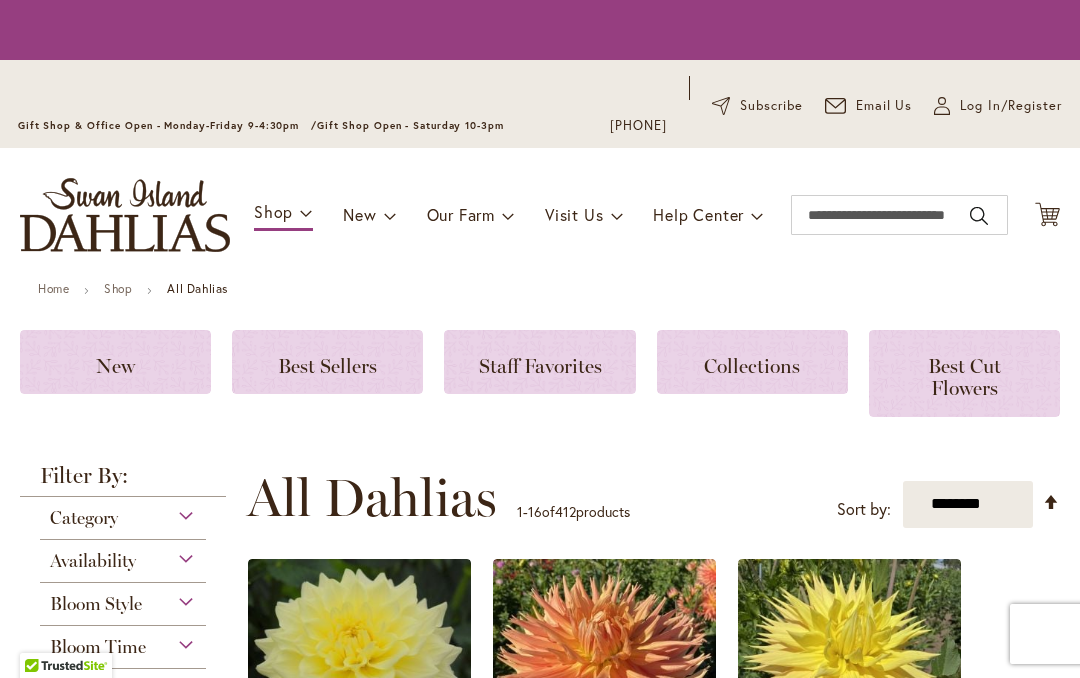 scroll, scrollTop: 0, scrollLeft: 0, axis: both 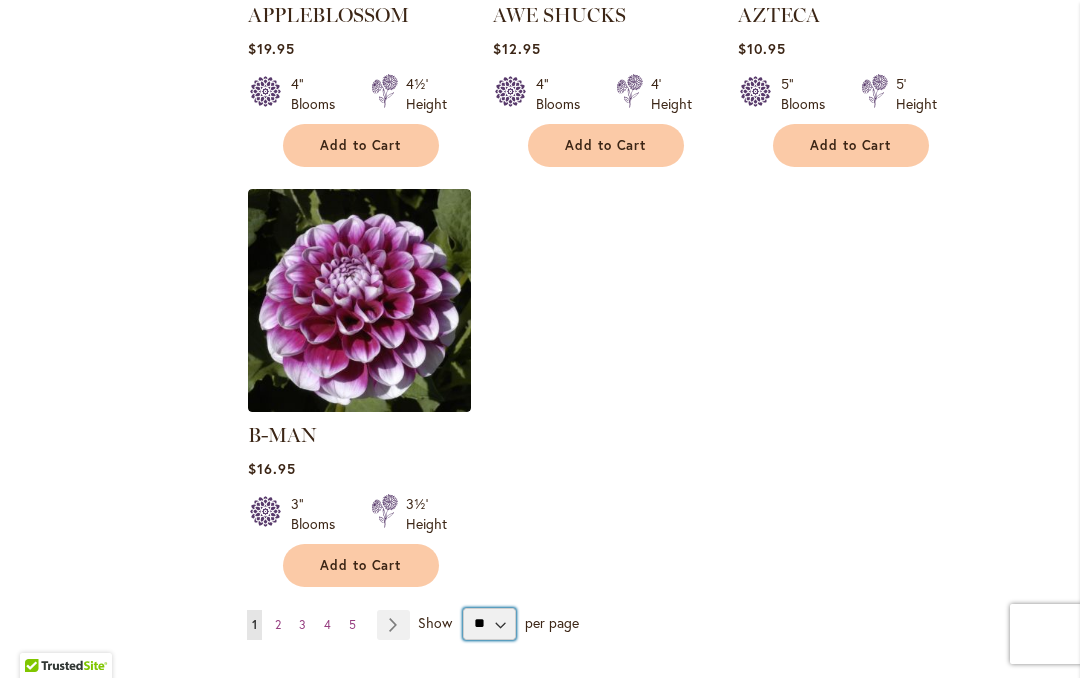 click on "**
**
**
**" at bounding box center [489, 624] 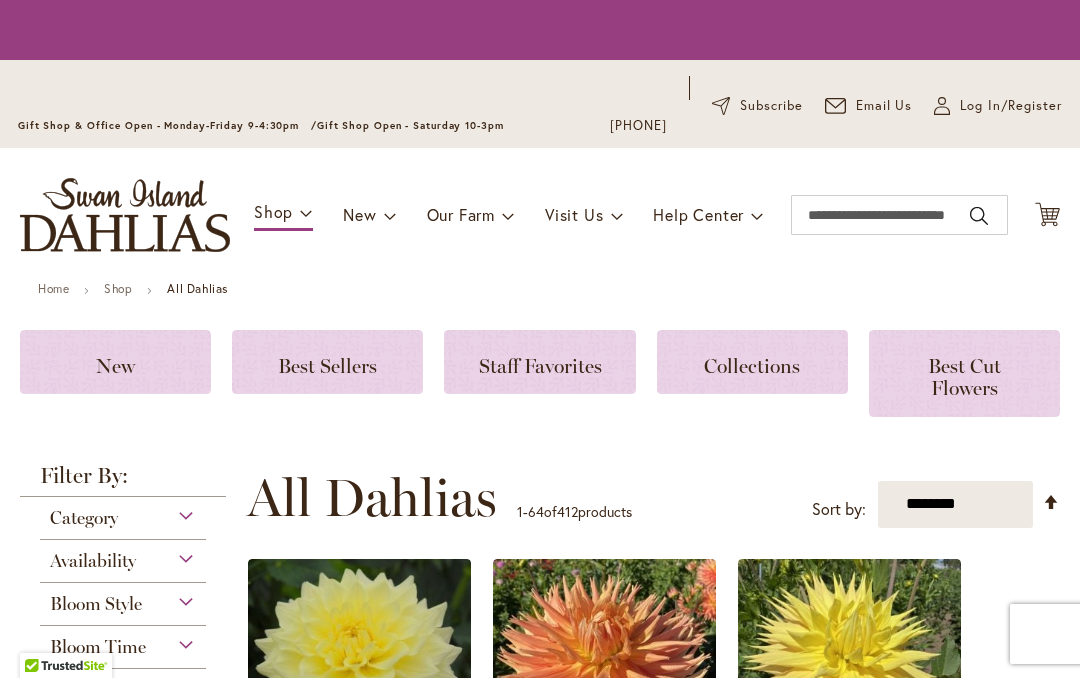 scroll, scrollTop: 0, scrollLeft: 0, axis: both 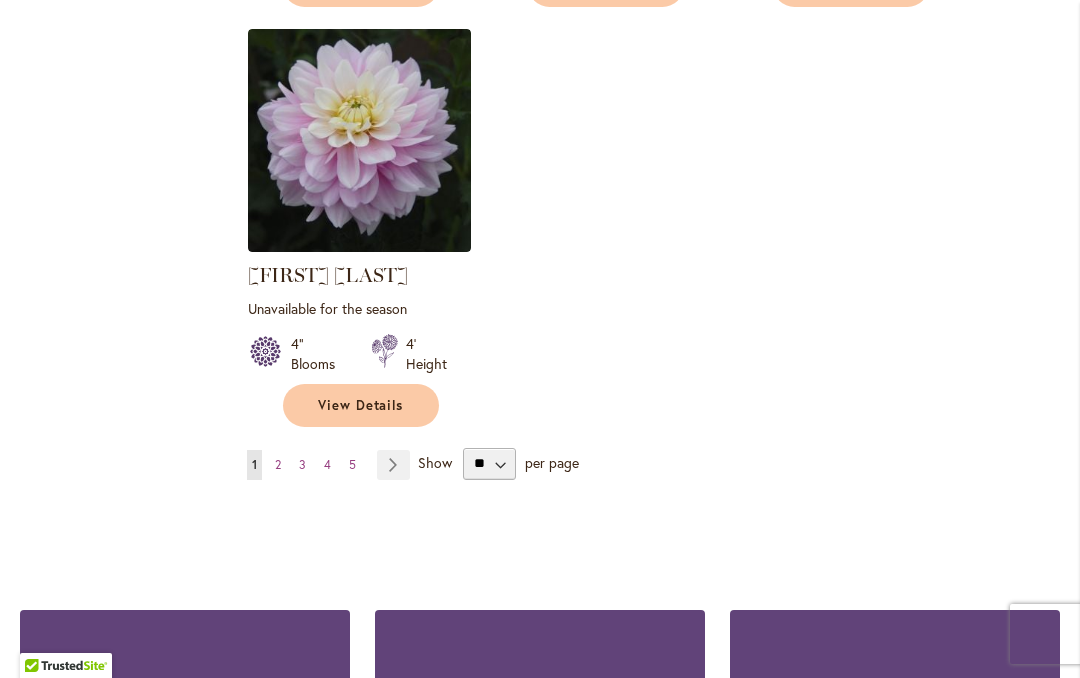 click on "Page
2" at bounding box center [278, 465] 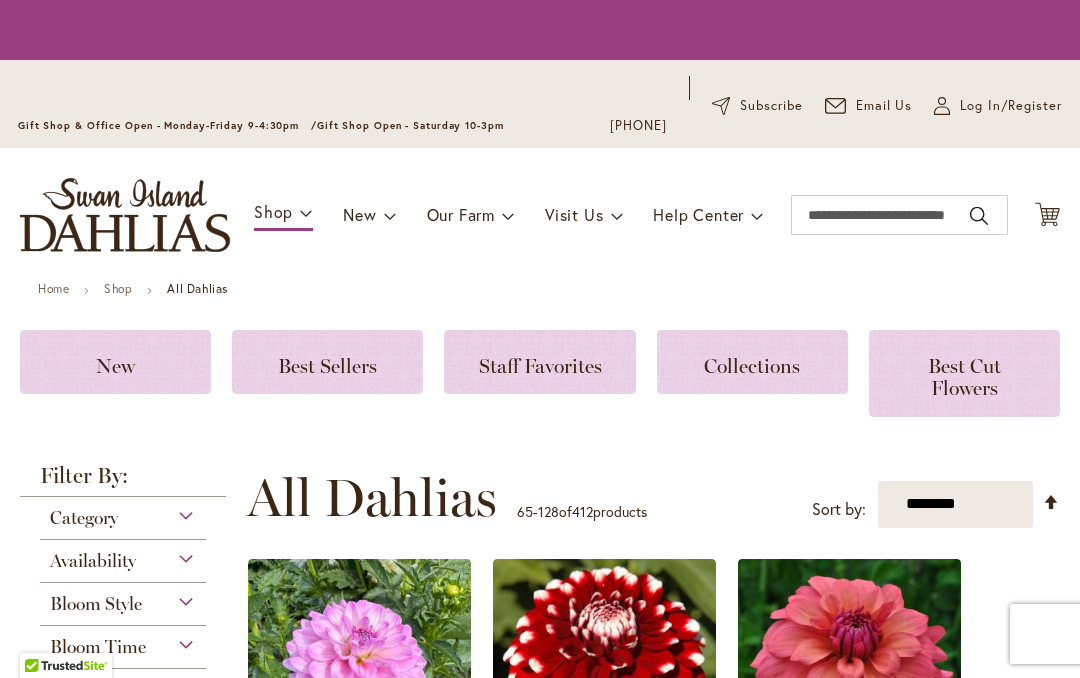 scroll, scrollTop: 0, scrollLeft: 0, axis: both 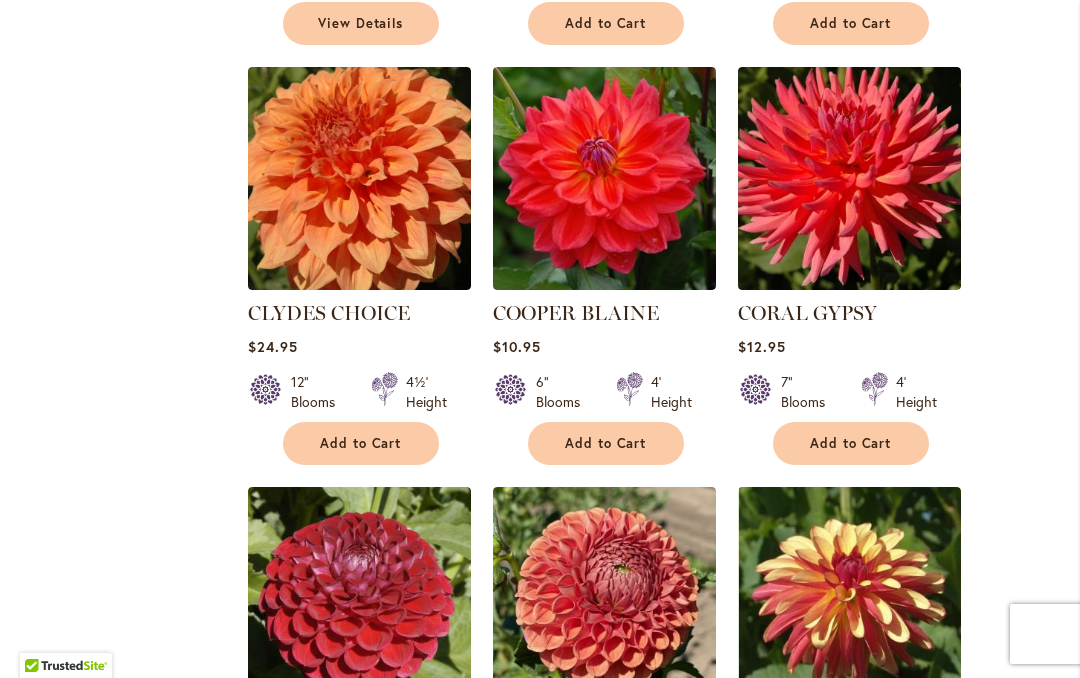 click on "CORAL GYPSY" at bounding box center [807, 313] 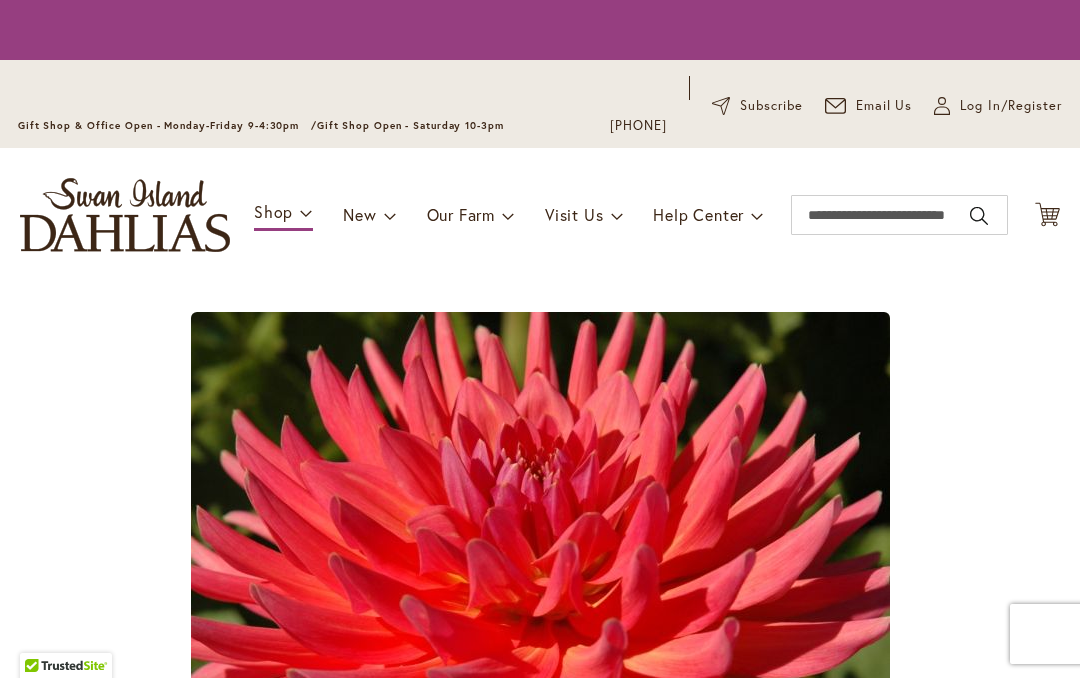 scroll, scrollTop: 0, scrollLeft: 0, axis: both 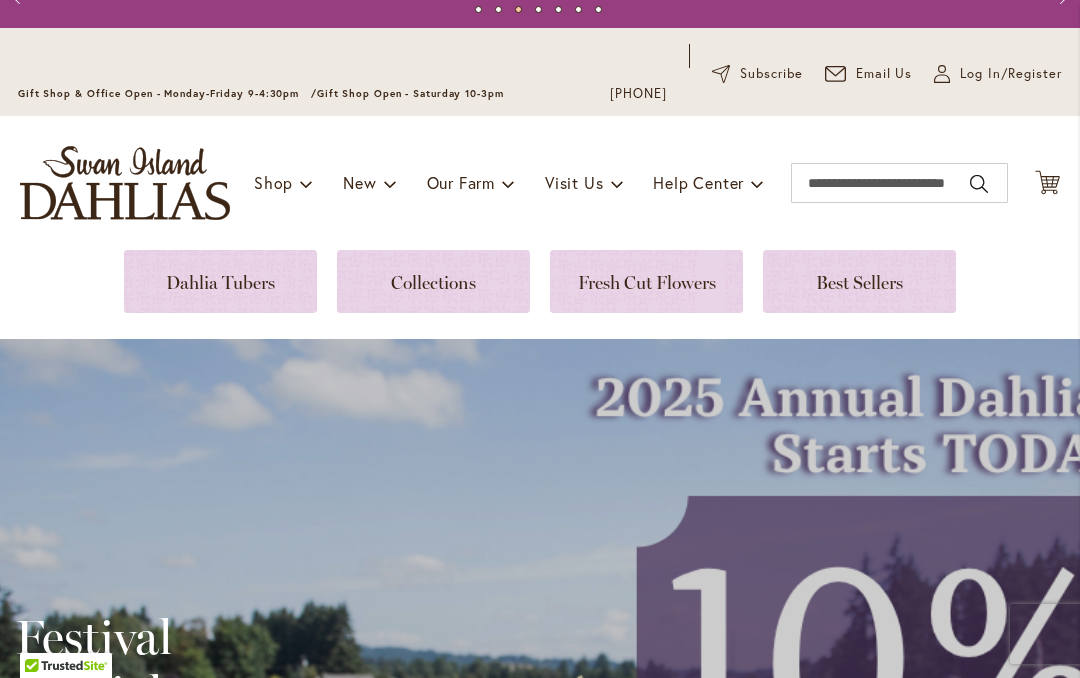 click at bounding box center [220, 281] 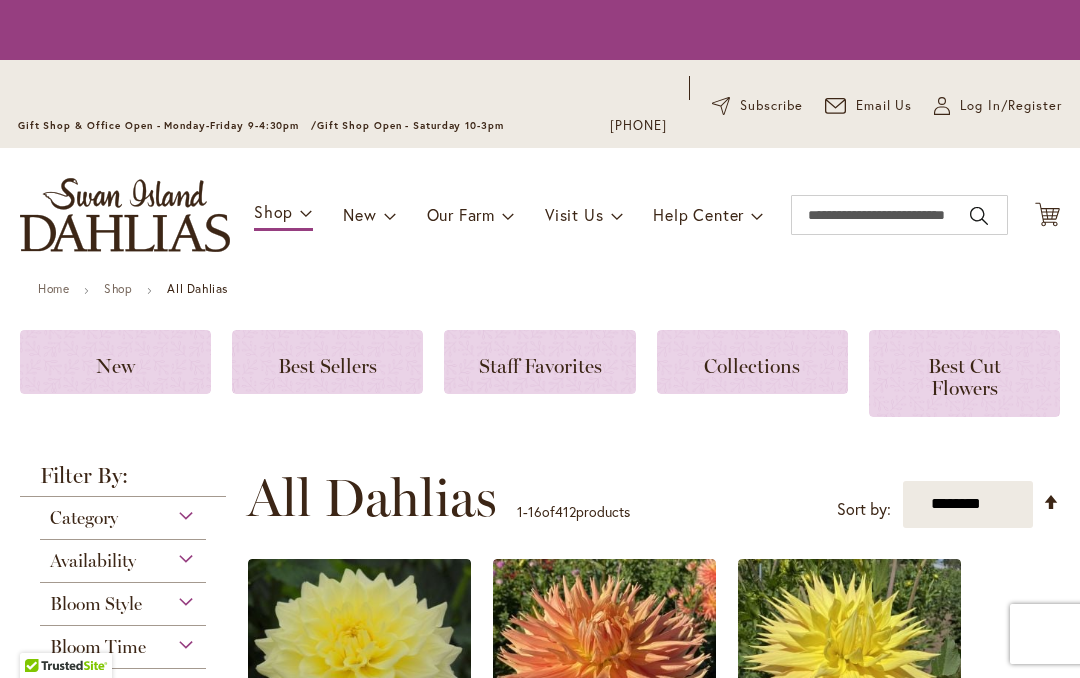 scroll, scrollTop: 0, scrollLeft: 0, axis: both 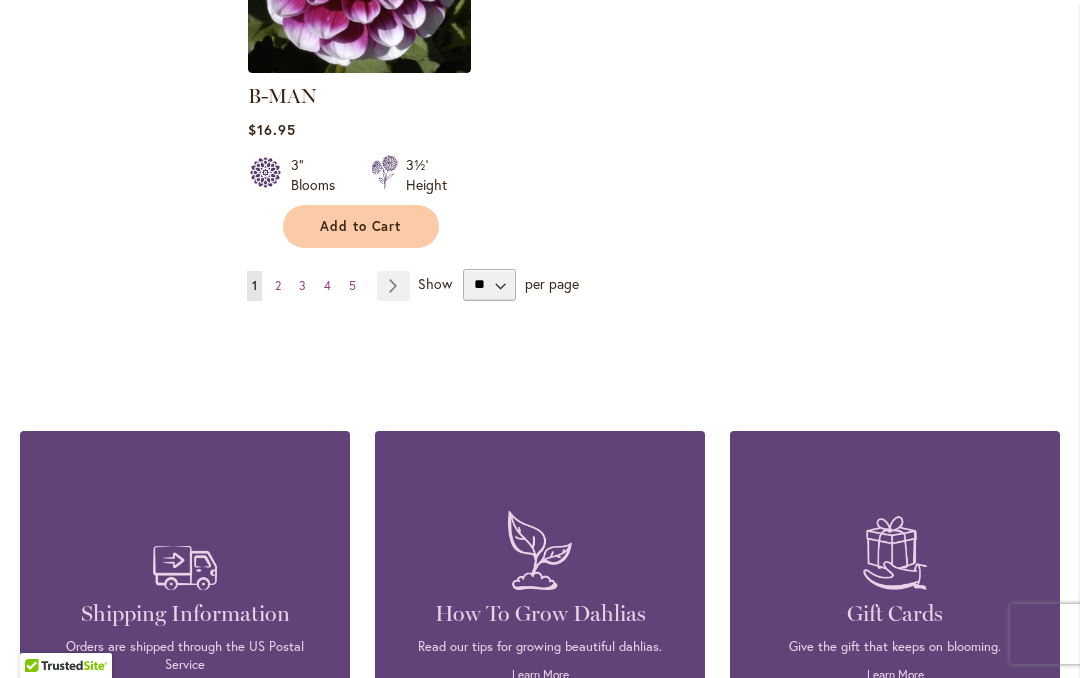 click on "Page
2" at bounding box center [278, 286] 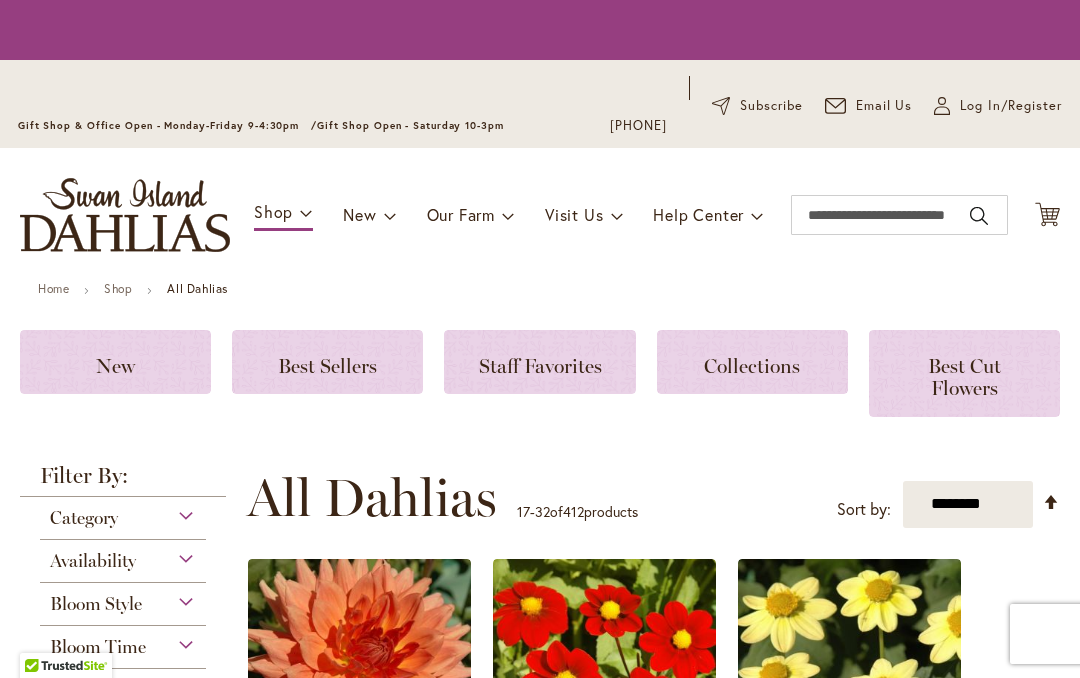 scroll, scrollTop: 0, scrollLeft: 0, axis: both 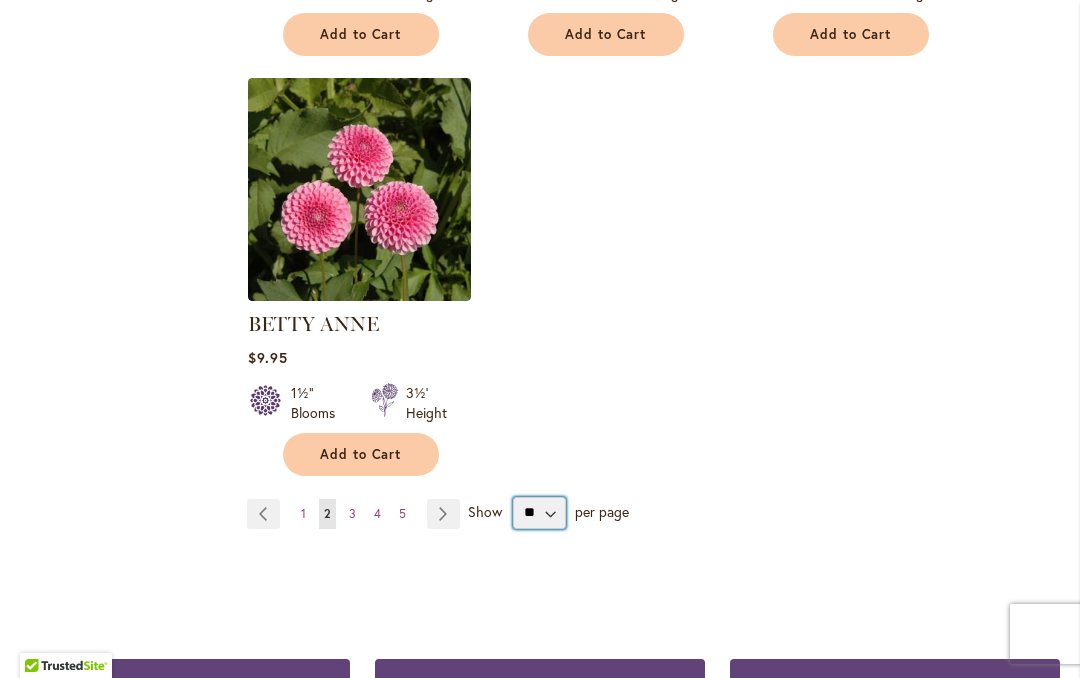 click on "**
**
**
**" at bounding box center (539, 513) 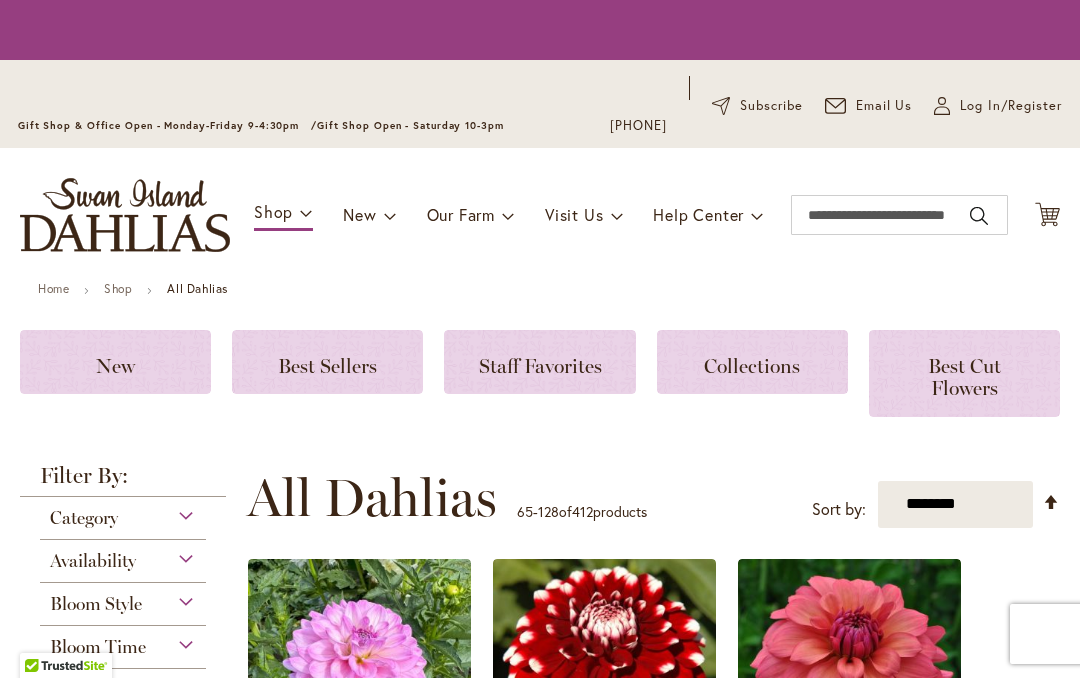 scroll, scrollTop: 0, scrollLeft: 0, axis: both 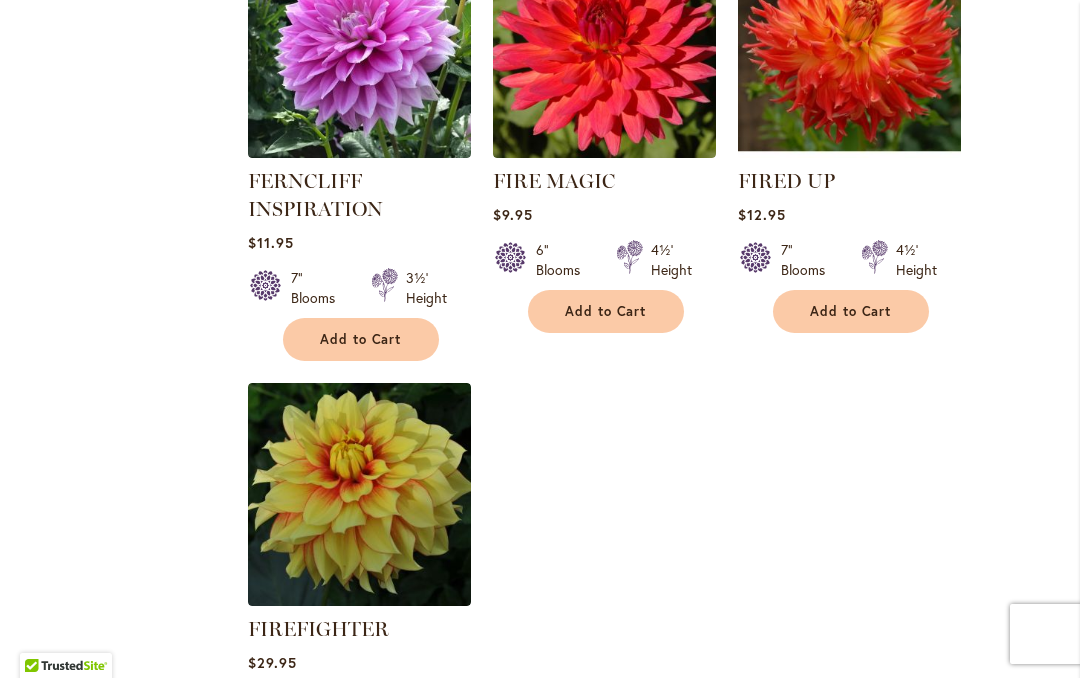 click on "FIRE MAGIC" at bounding box center [554, 181] 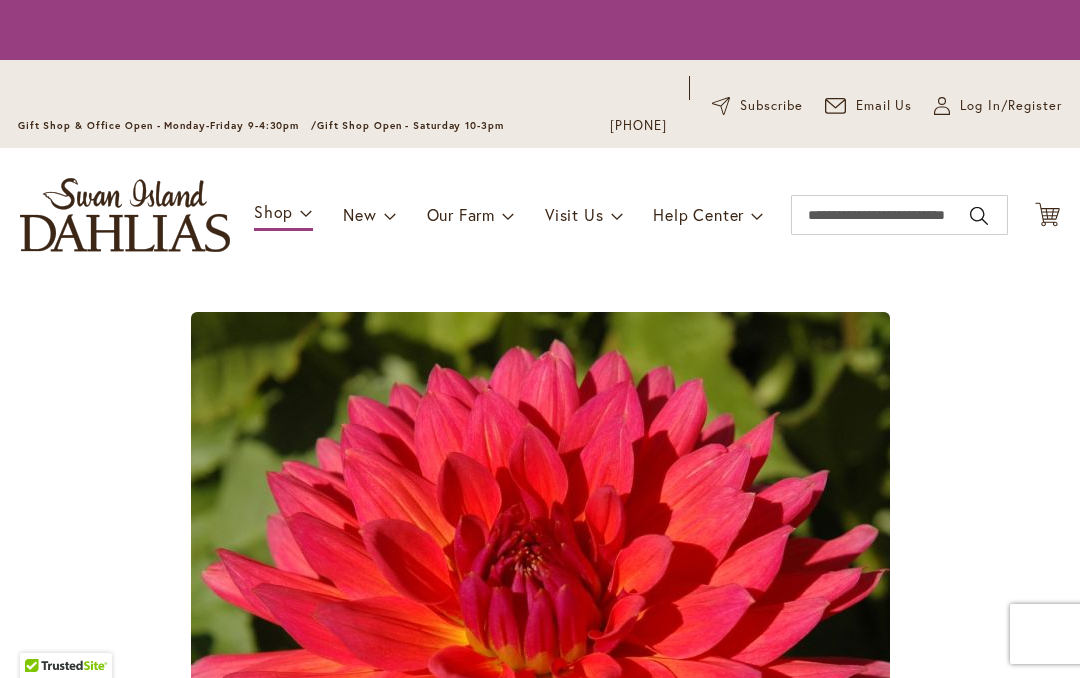 scroll, scrollTop: 0, scrollLeft: 0, axis: both 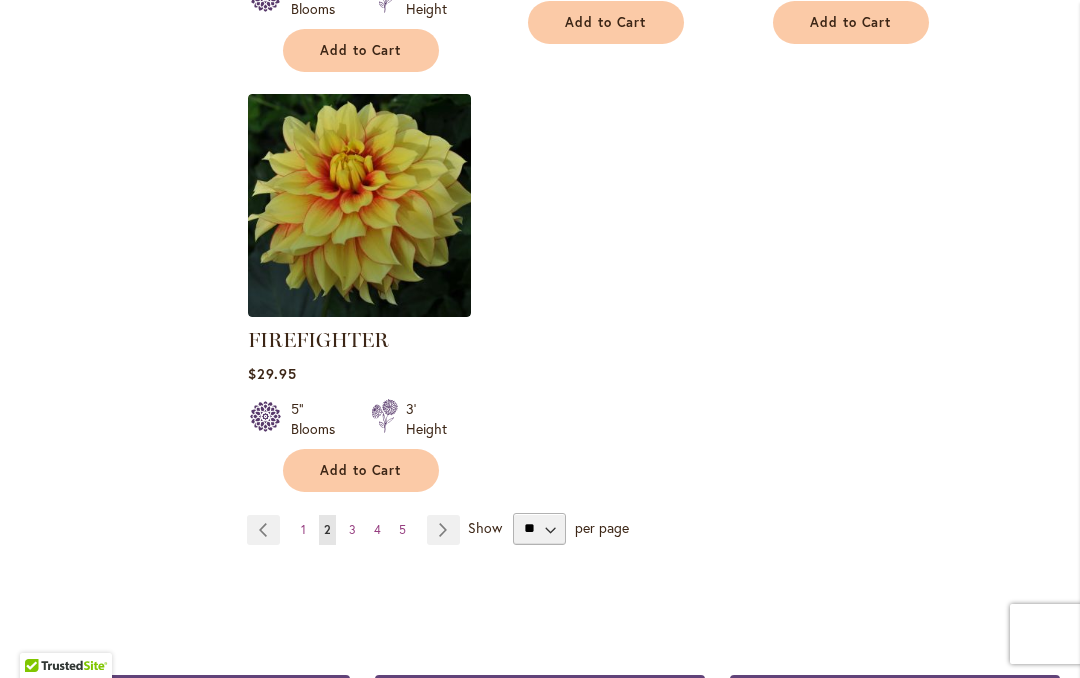 click on "Page
3" at bounding box center [352, 530] 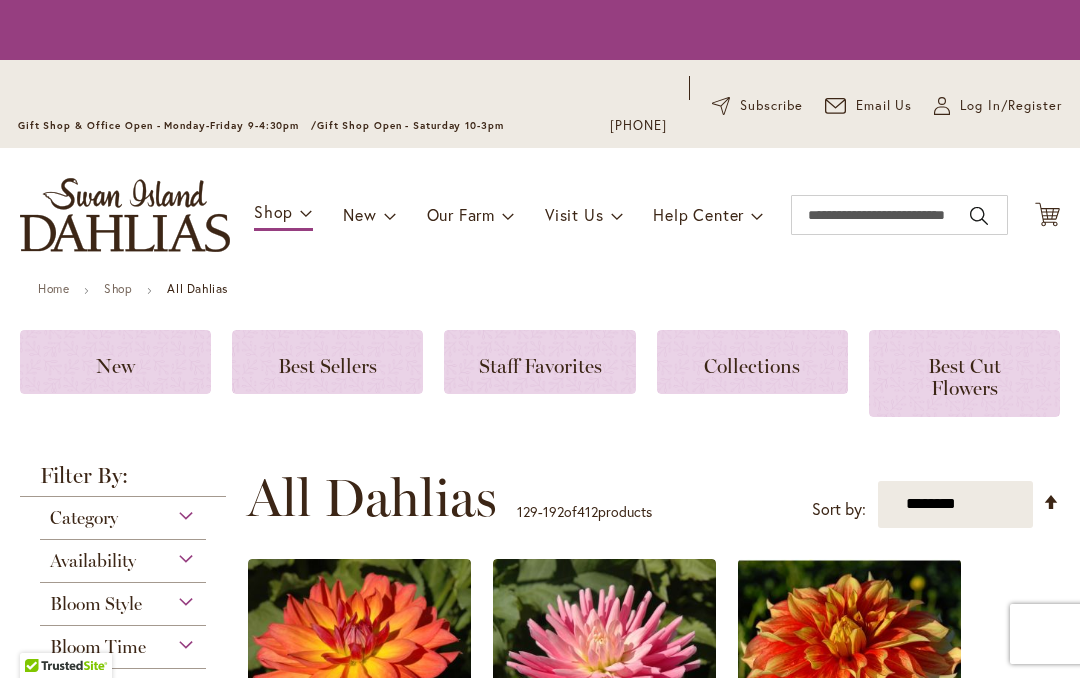 scroll, scrollTop: 0, scrollLeft: 0, axis: both 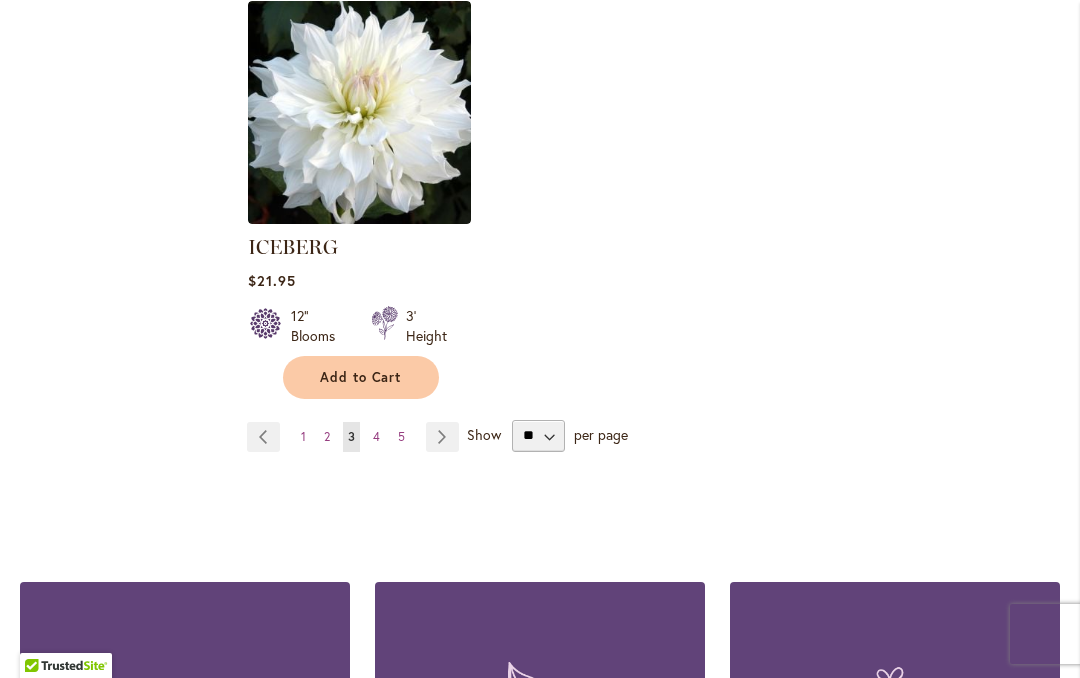 click on "4" at bounding box center (376, 436) 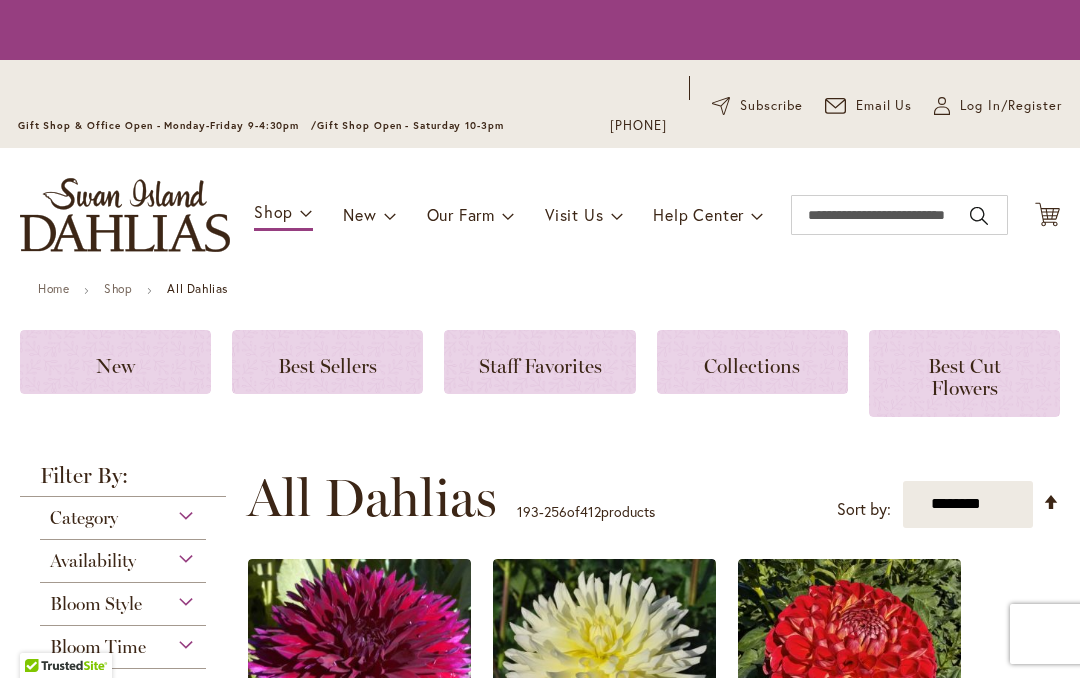 scroll, scrollTop: 0, scrollLeft: 0, axis: both 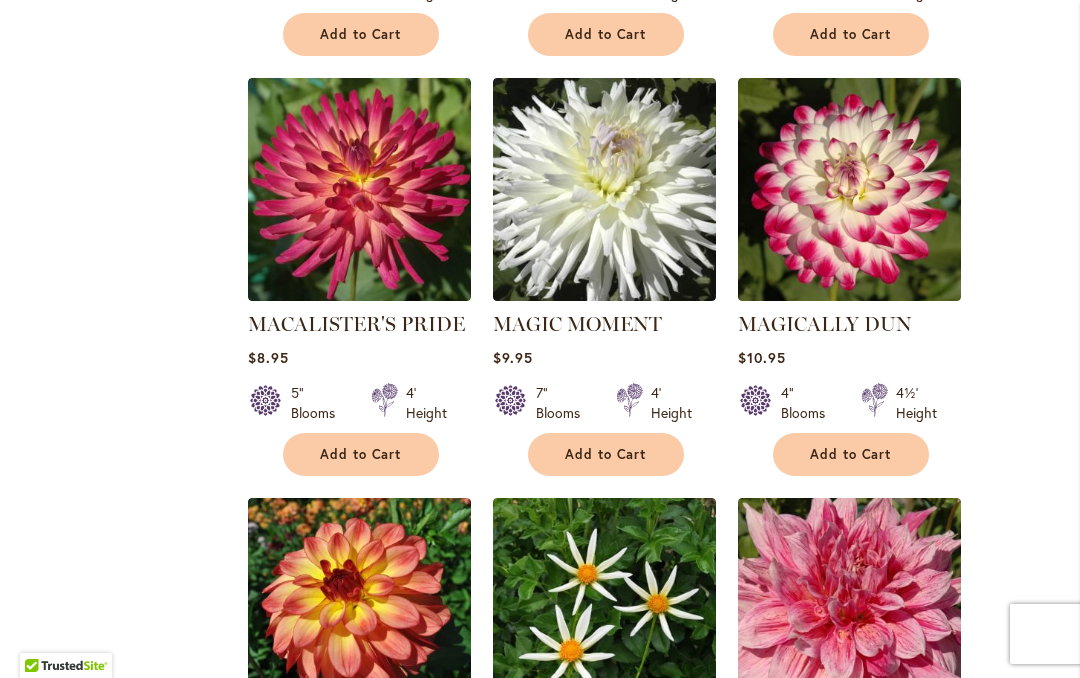 click on "MACALISTER'S PRIDE" at bounding box center [356, 324] 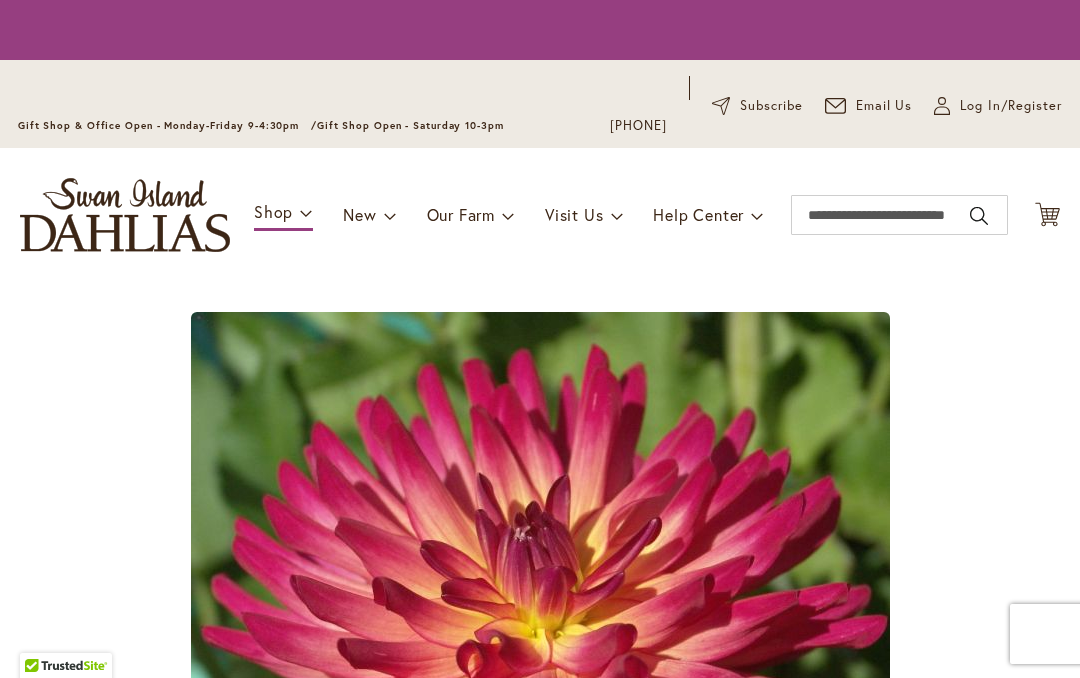 scroll, scrollTop: 0, scrollLeft: 0, axis: both 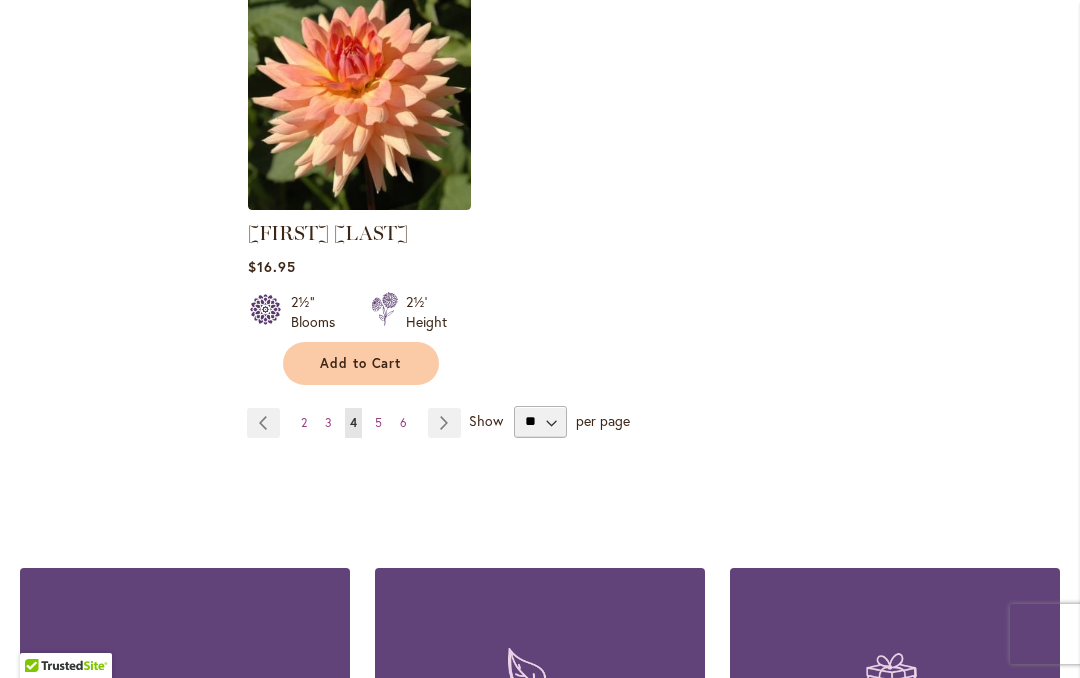click on "5" at bounding box center [378, 422] 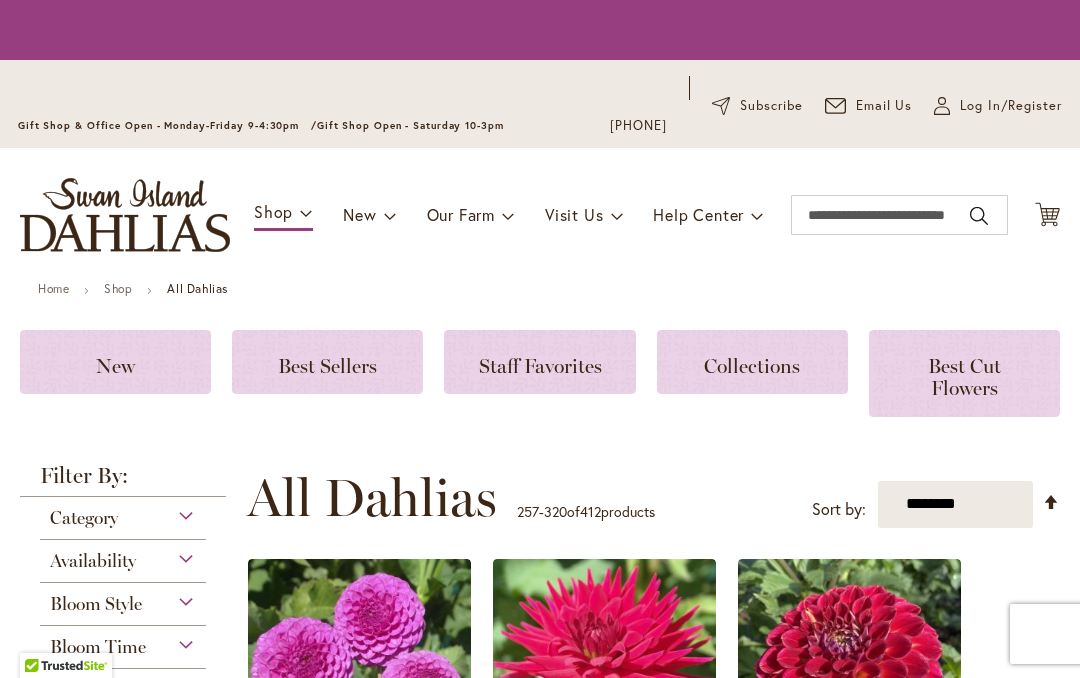 scroll, scrollTop: 0, scrollLeft: 0, axis: both 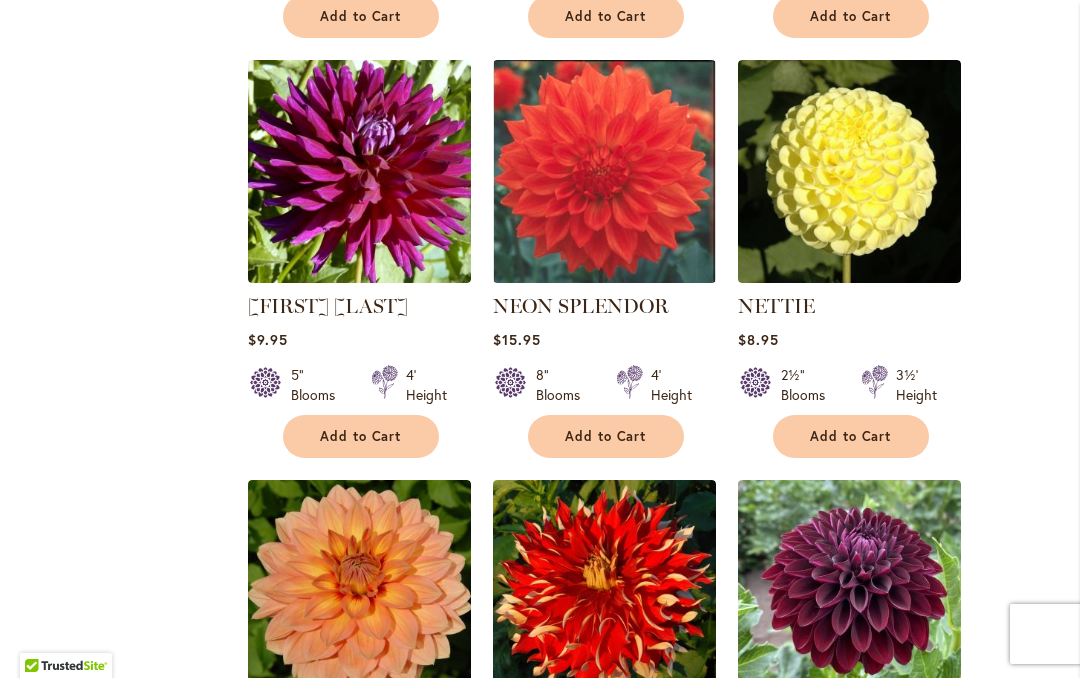 click on "NEON SPLENDOR" at bounding box center [581, 306] 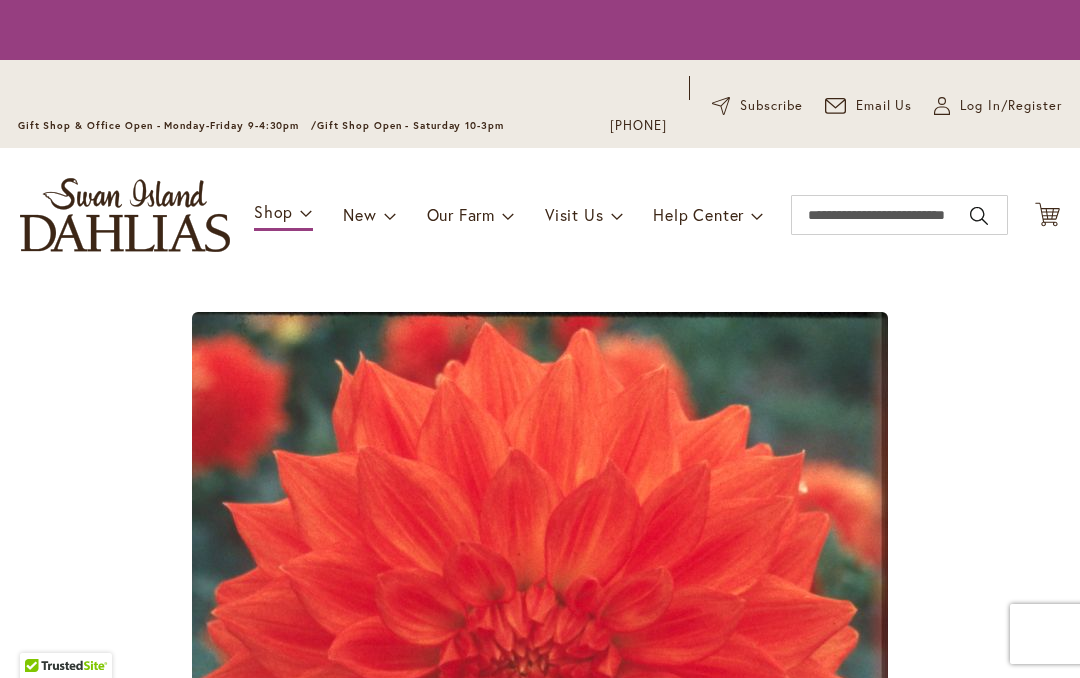 scroll, scrollTop: 0, scrollLeft: 0, axis: both 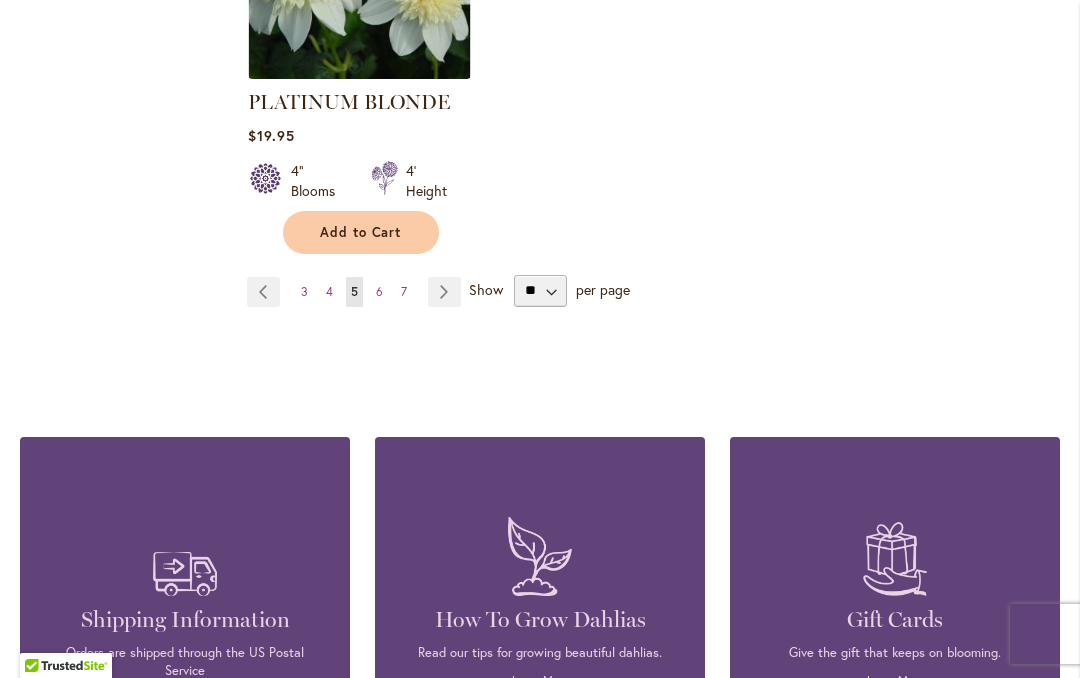 click on "Page
6" at bounding box center [379, 292] 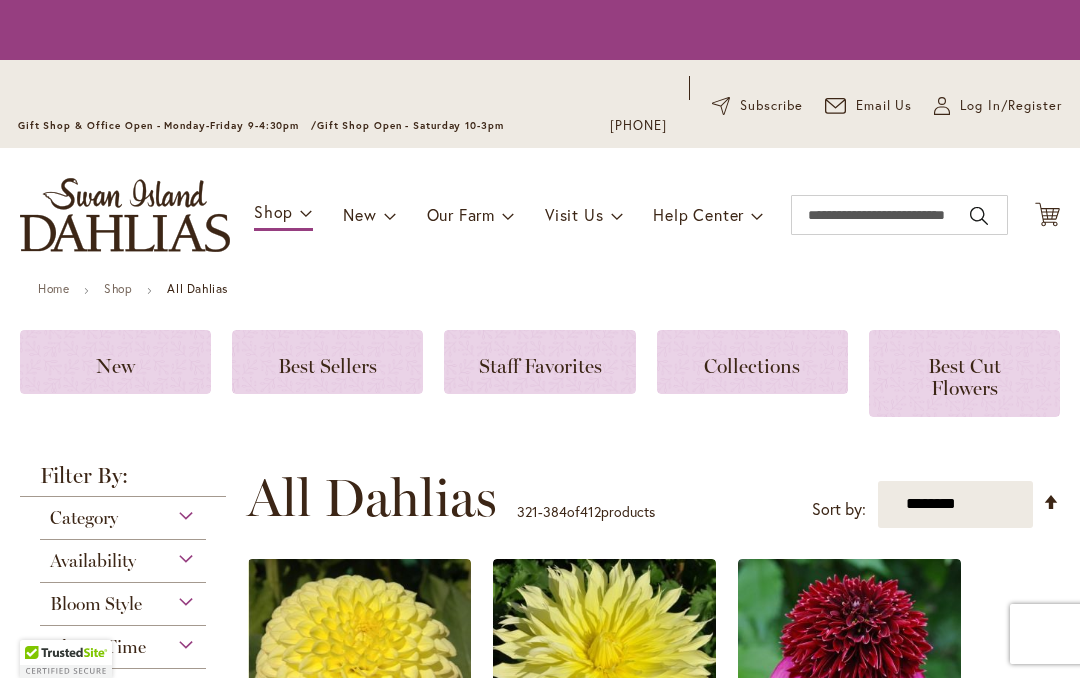 scroll, scrollTop: 0, scrollLeft: 0, axis: both 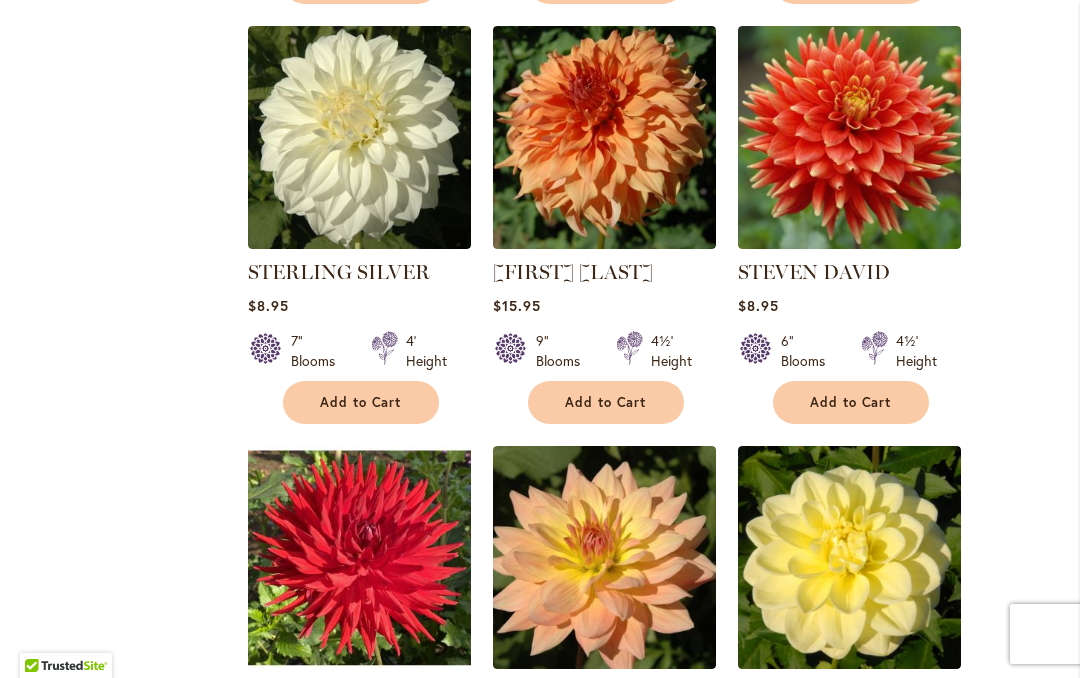 click on "STEVEN DAVID" at bounding box center [814, 272] 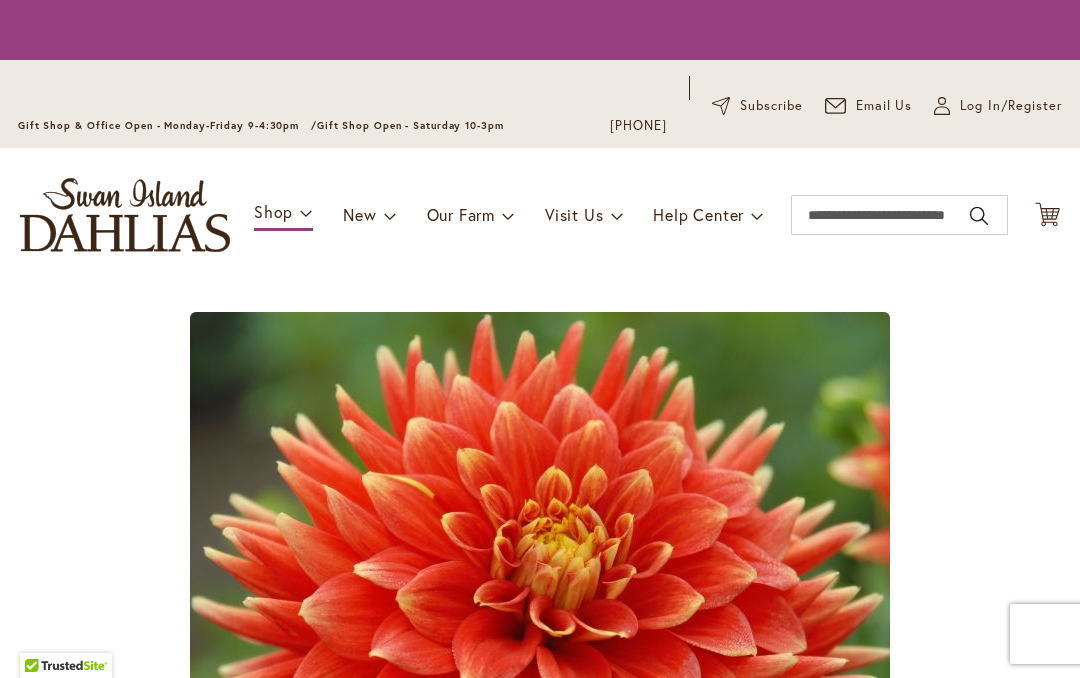 scroll, scrollTop: 0, scrollLeft: 0, axis: both 